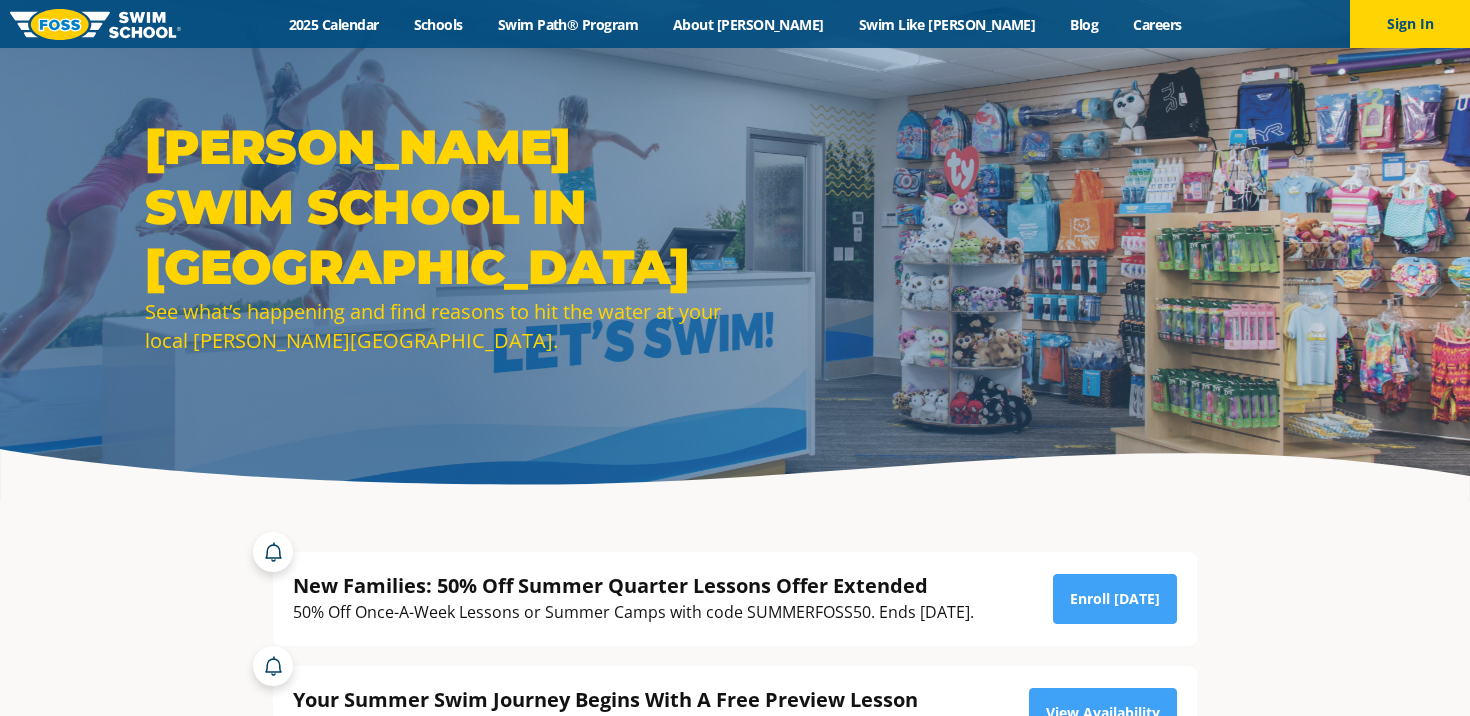 scroll, scrollTop: 0, scrollLeft: 0, axis: both 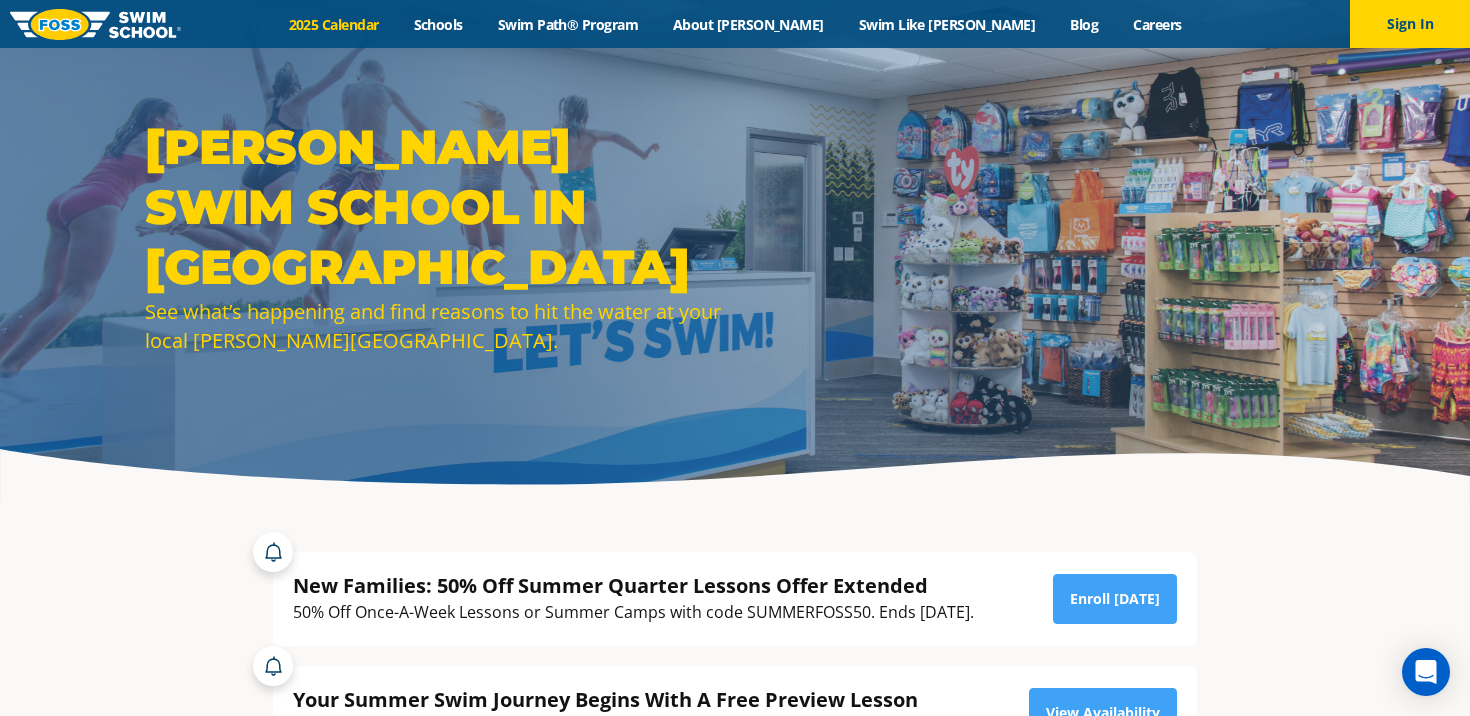 click on "2025 Calendar" at bounding box center (333, 24) 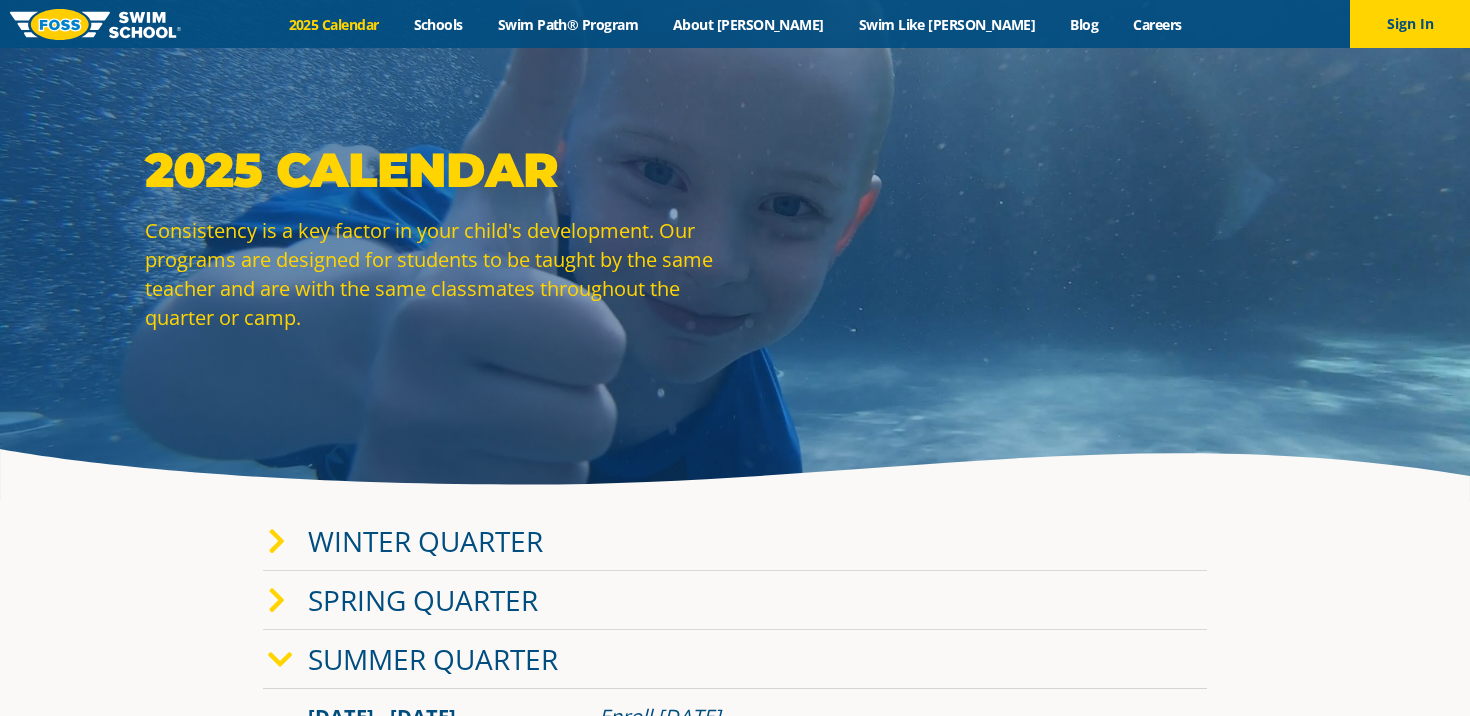 scroll, scrollTop: 0, scrollLeft: 0, axis: both 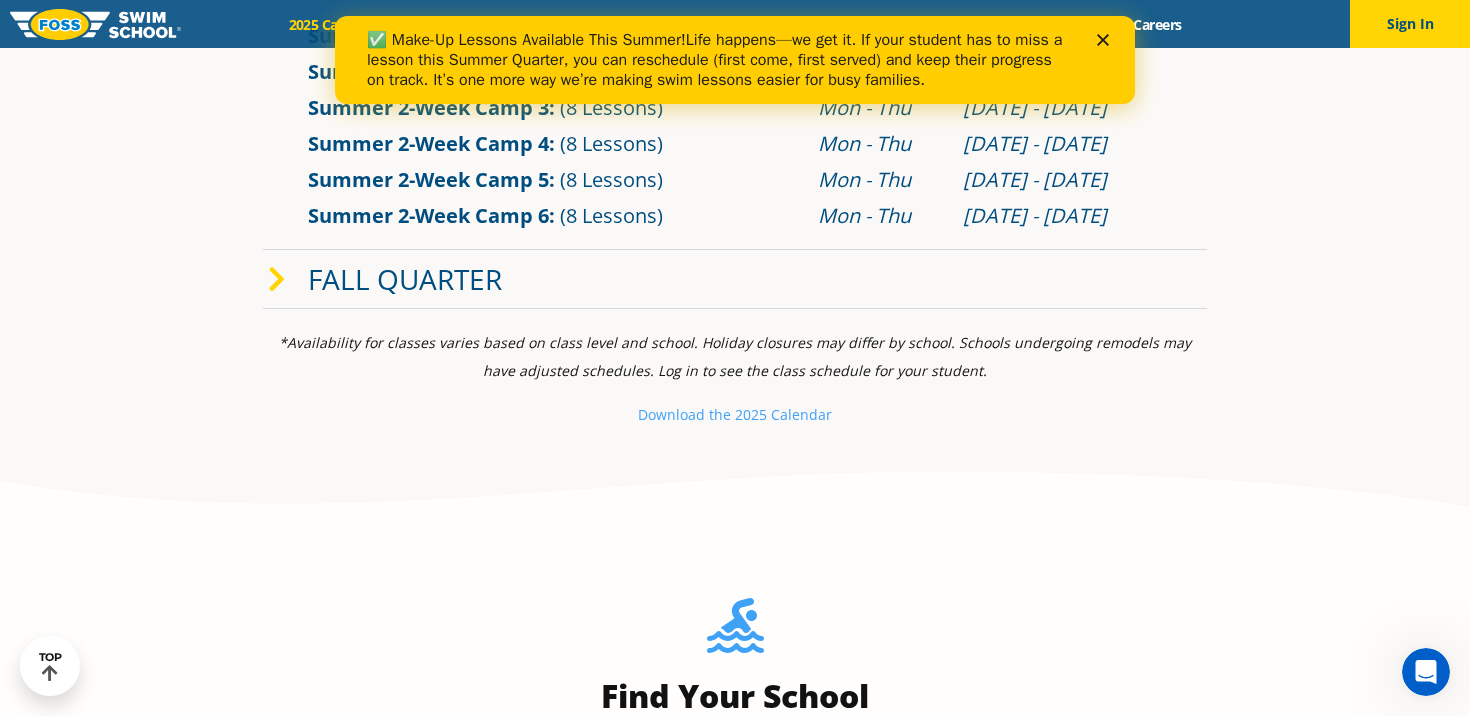 click at bounding box center (277, 280) 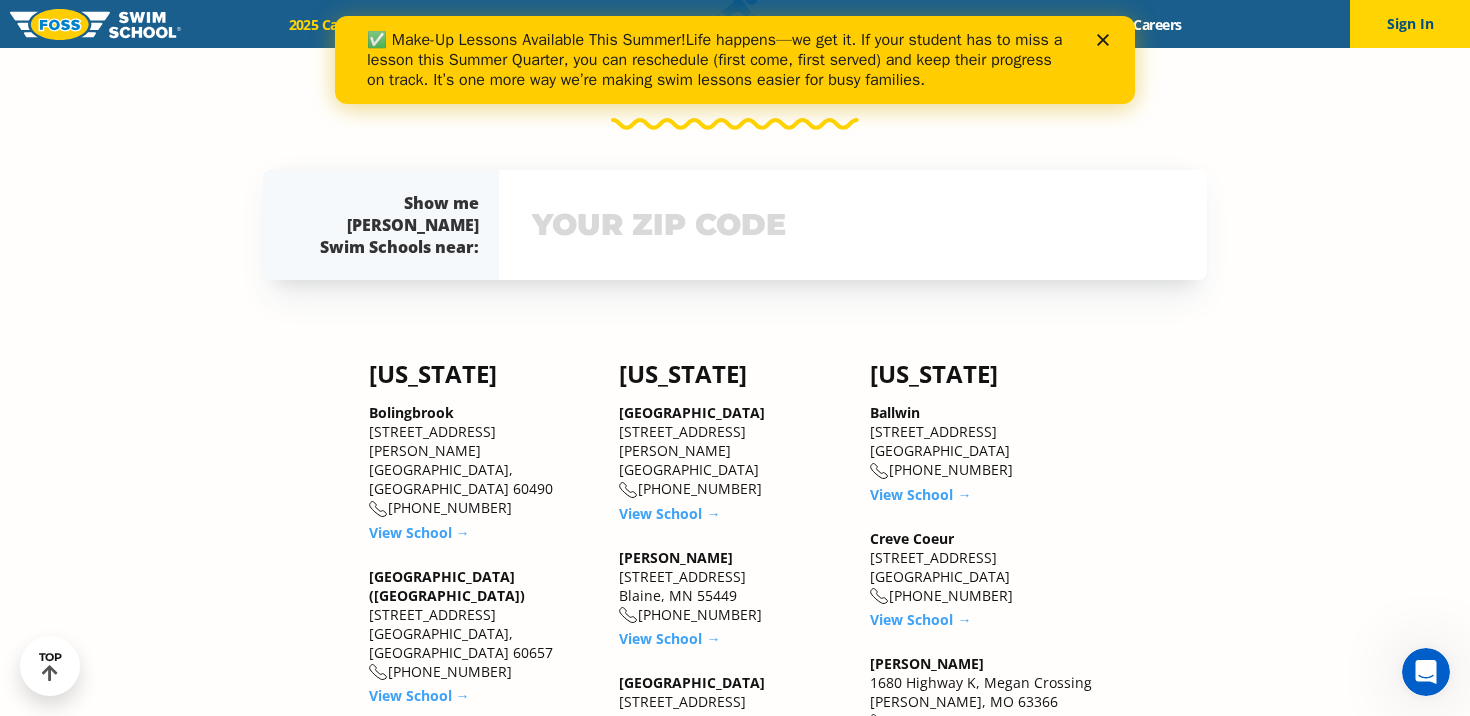 scroll, scrollTop: 2152, scrollLeft: 0, axis: vertical 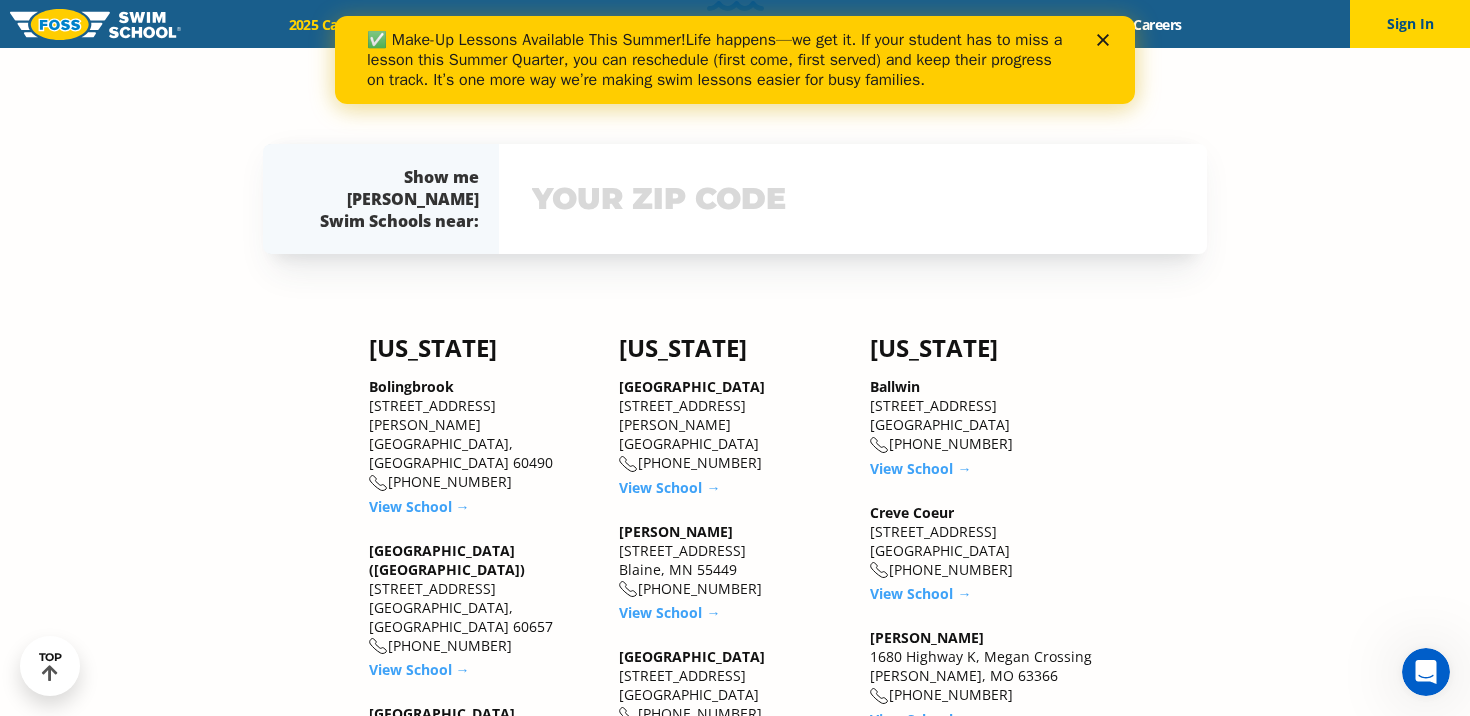 click at bounding box center (853, 199) 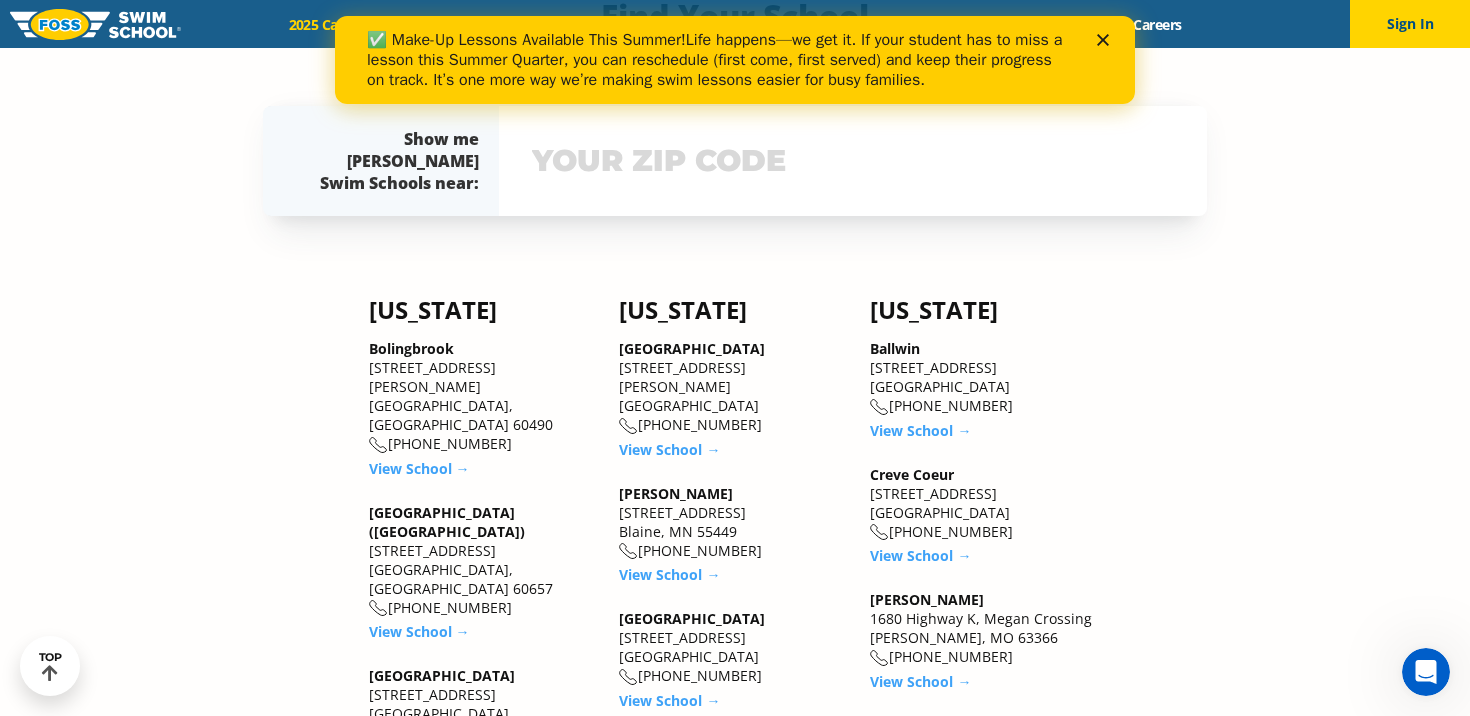 scroll, scrollTop: 2217, scrollLeft: 0, axis: vertical 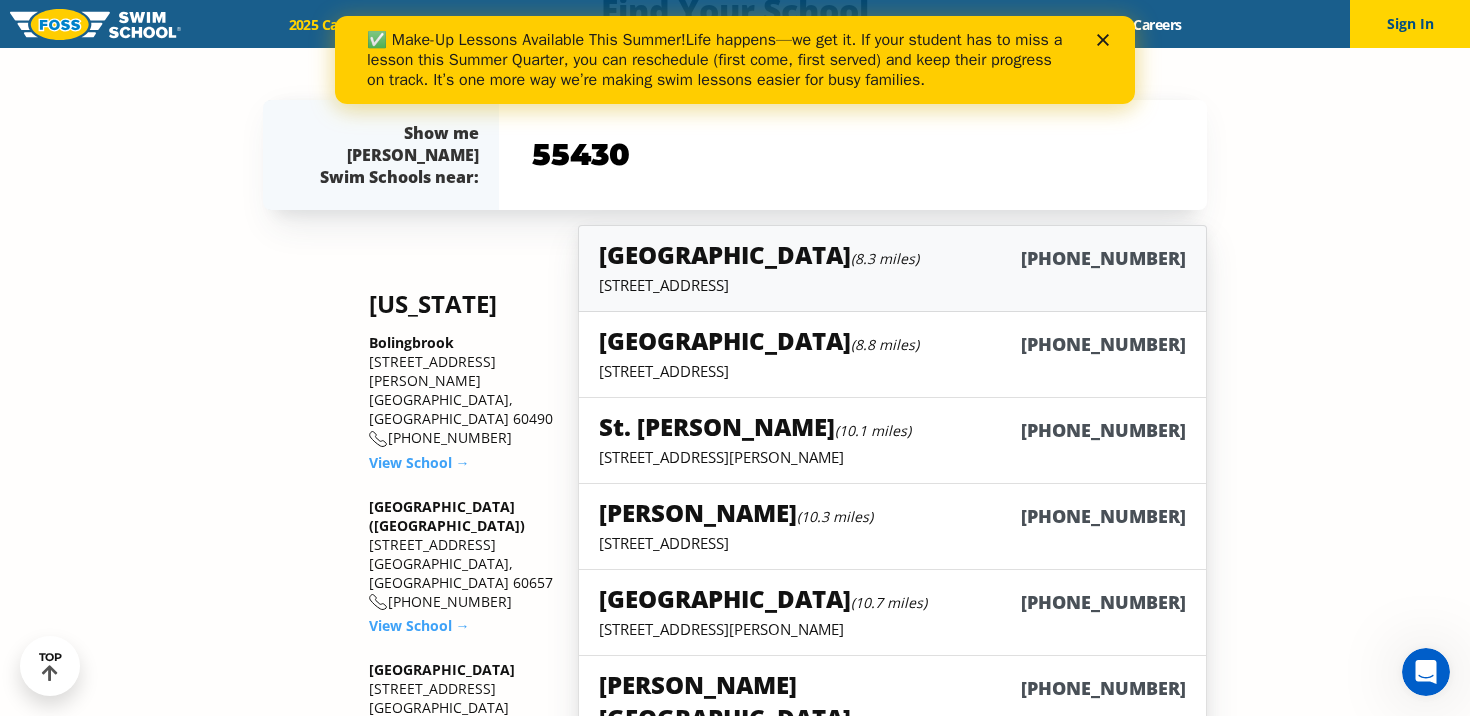 type on "55430" 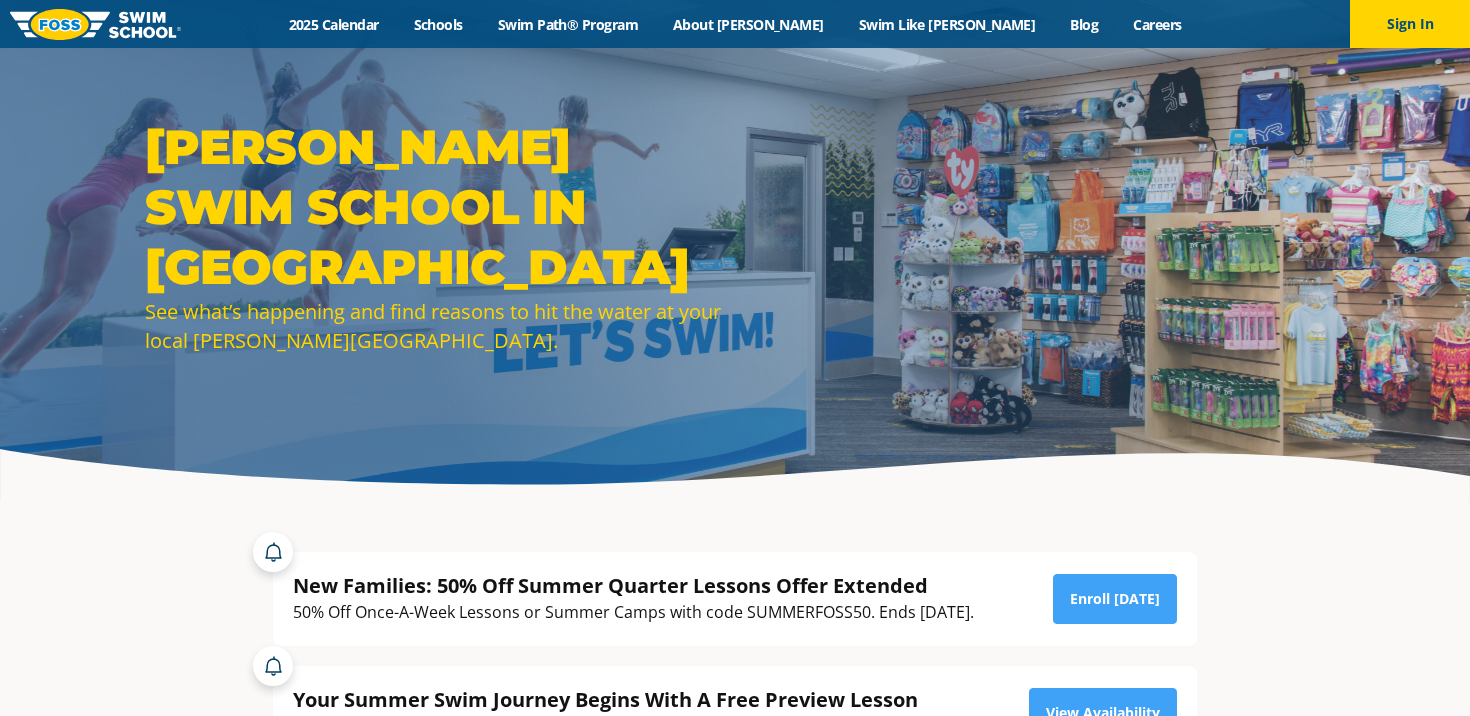 scroll, scrollTop: 0, scrollLeft: 0, axis: both 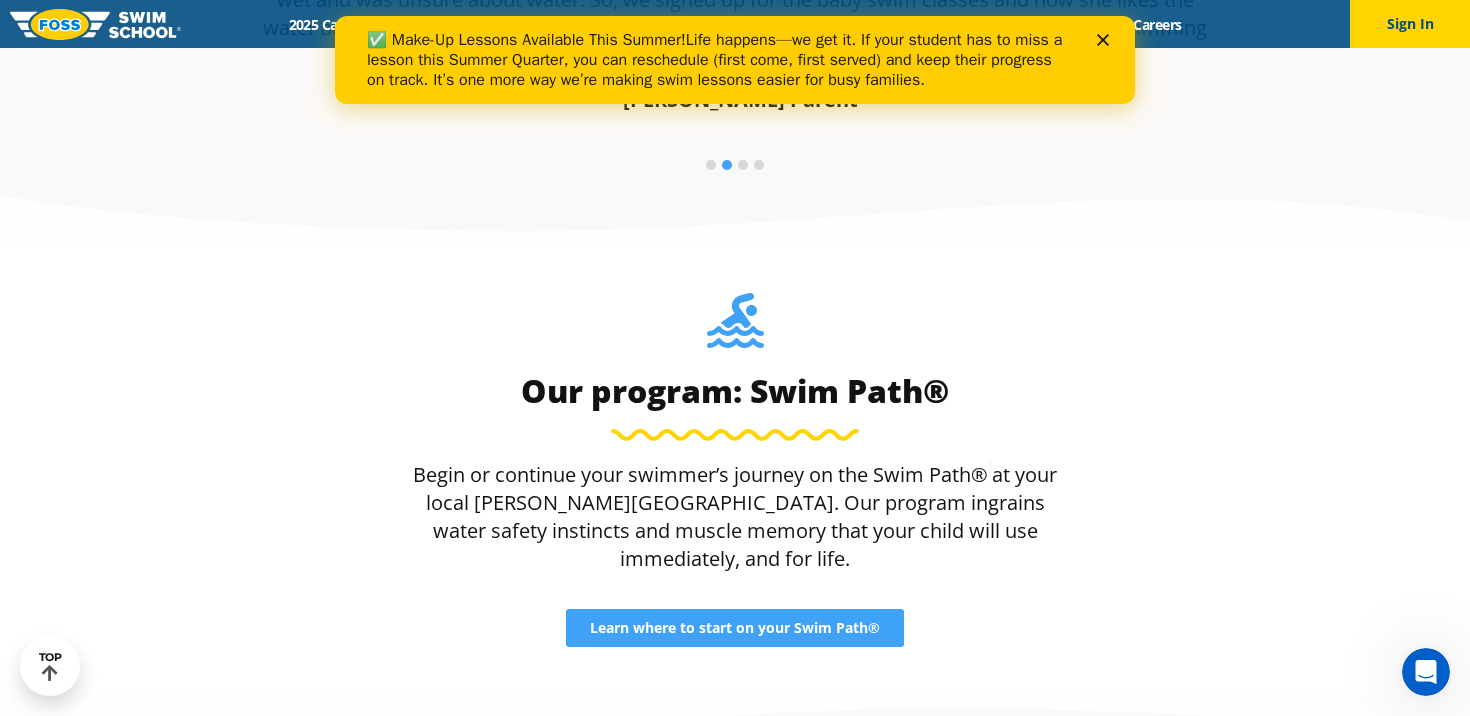 click 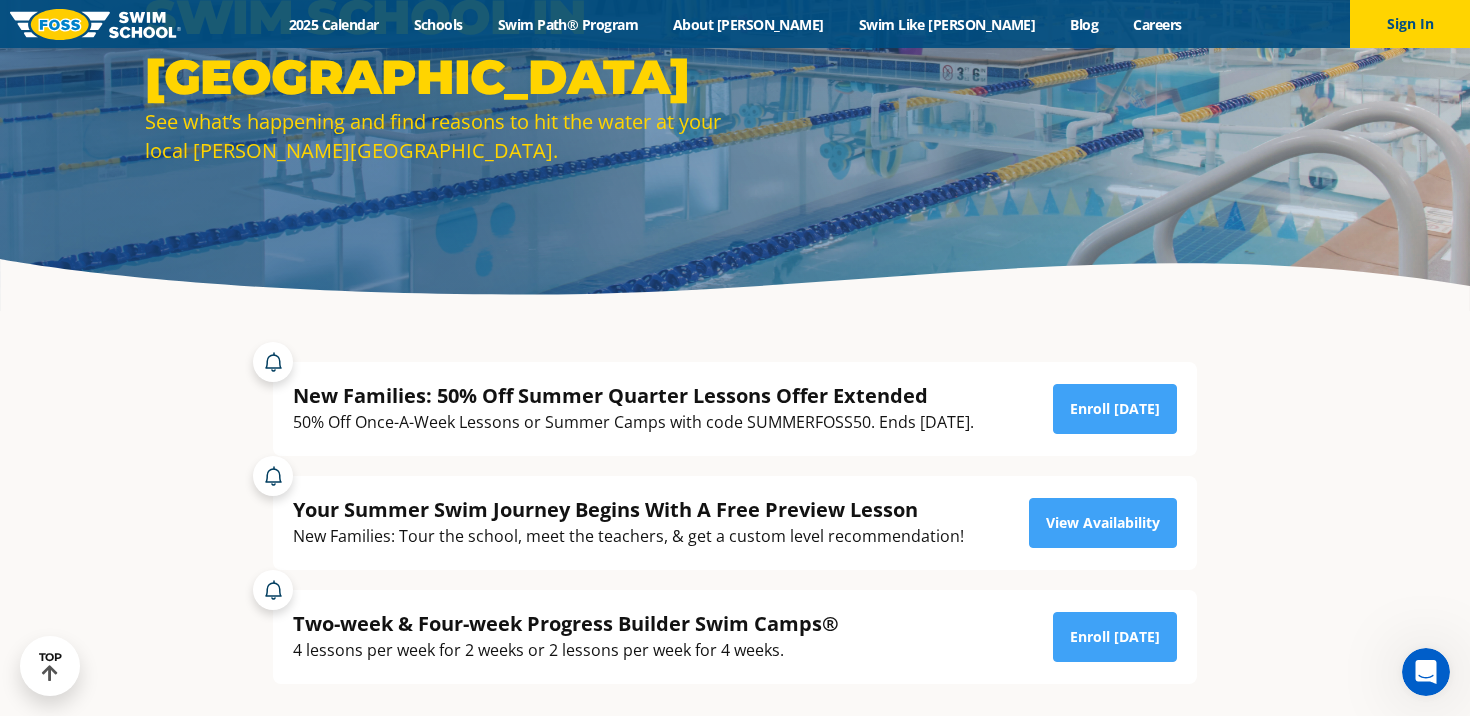 scroll, scrollTop: 0, scrollLeft: 0, axis: both 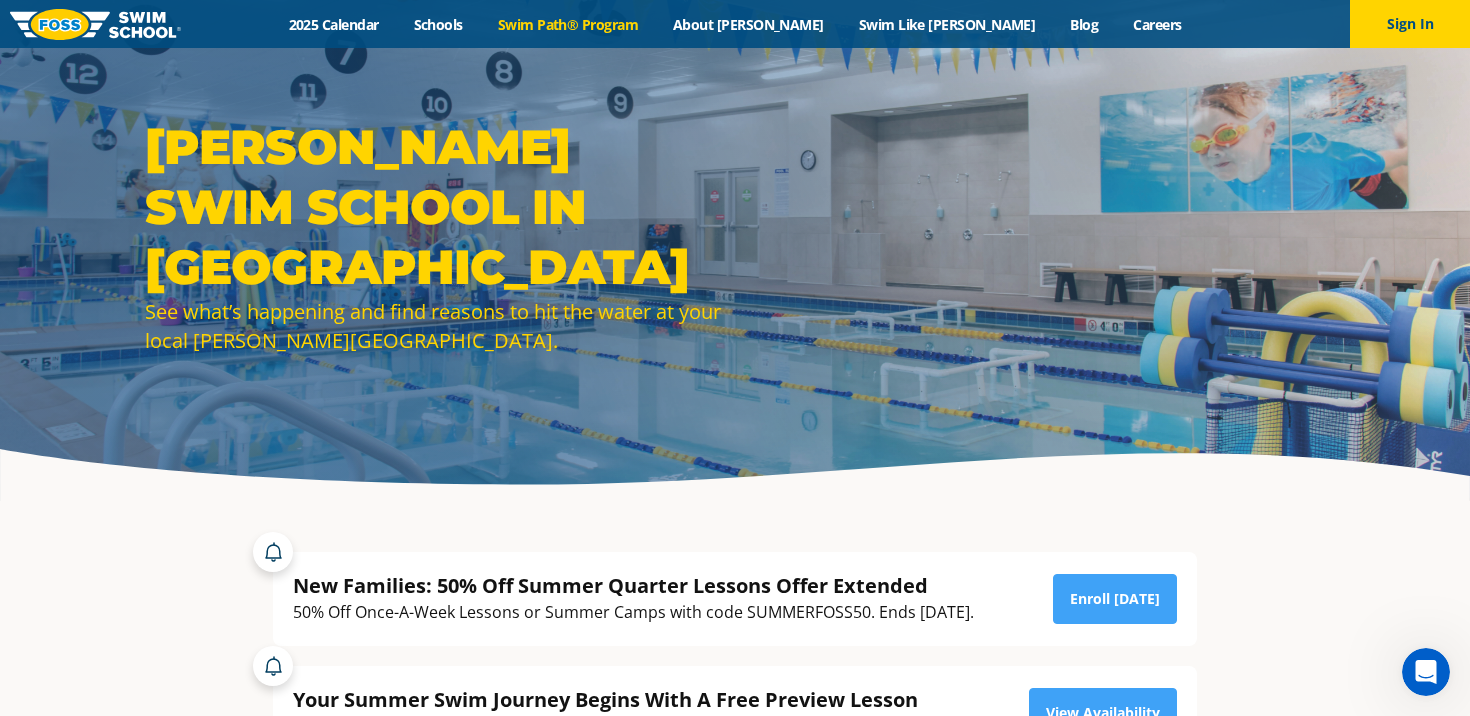 click on "Swim Path® Program" at bounding box center [567, 24] 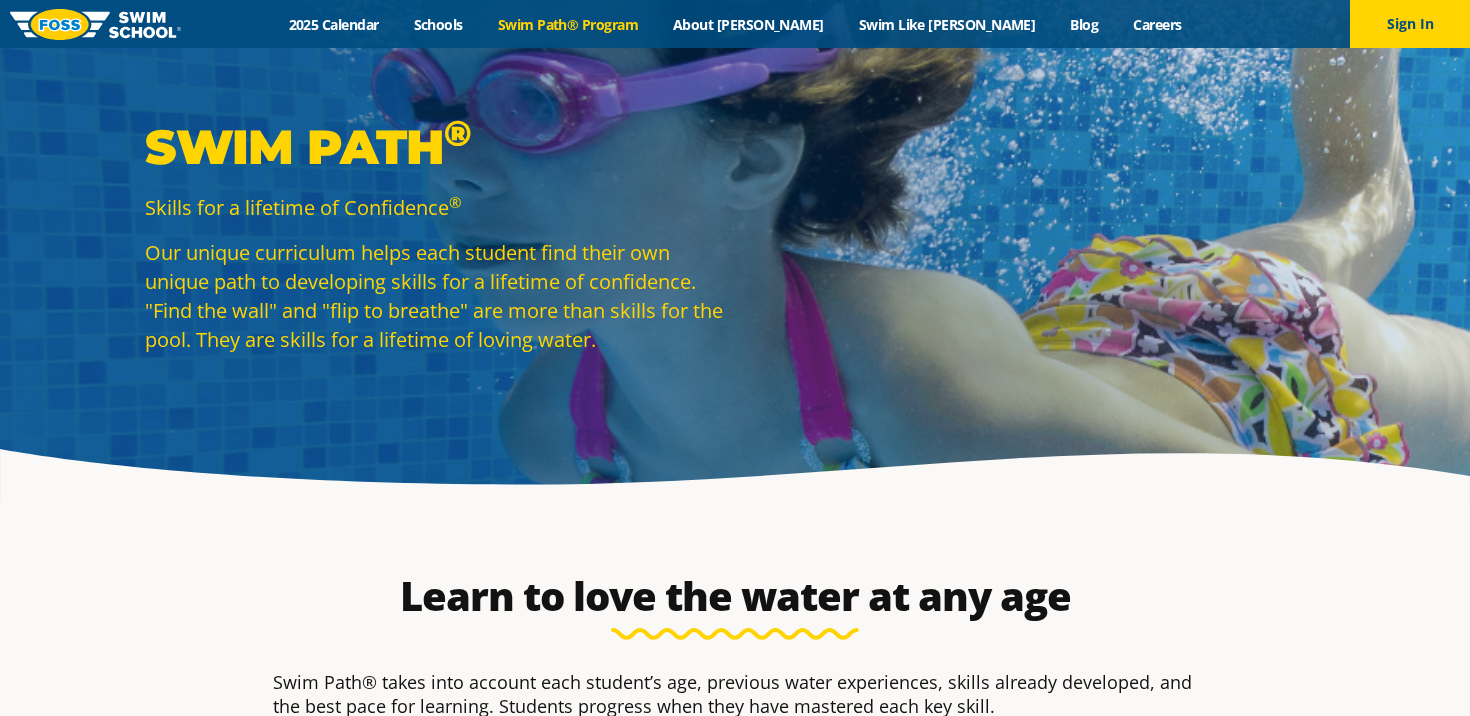 scroll, scrollTop: 78, scrollLeft: 0, axis: vertical 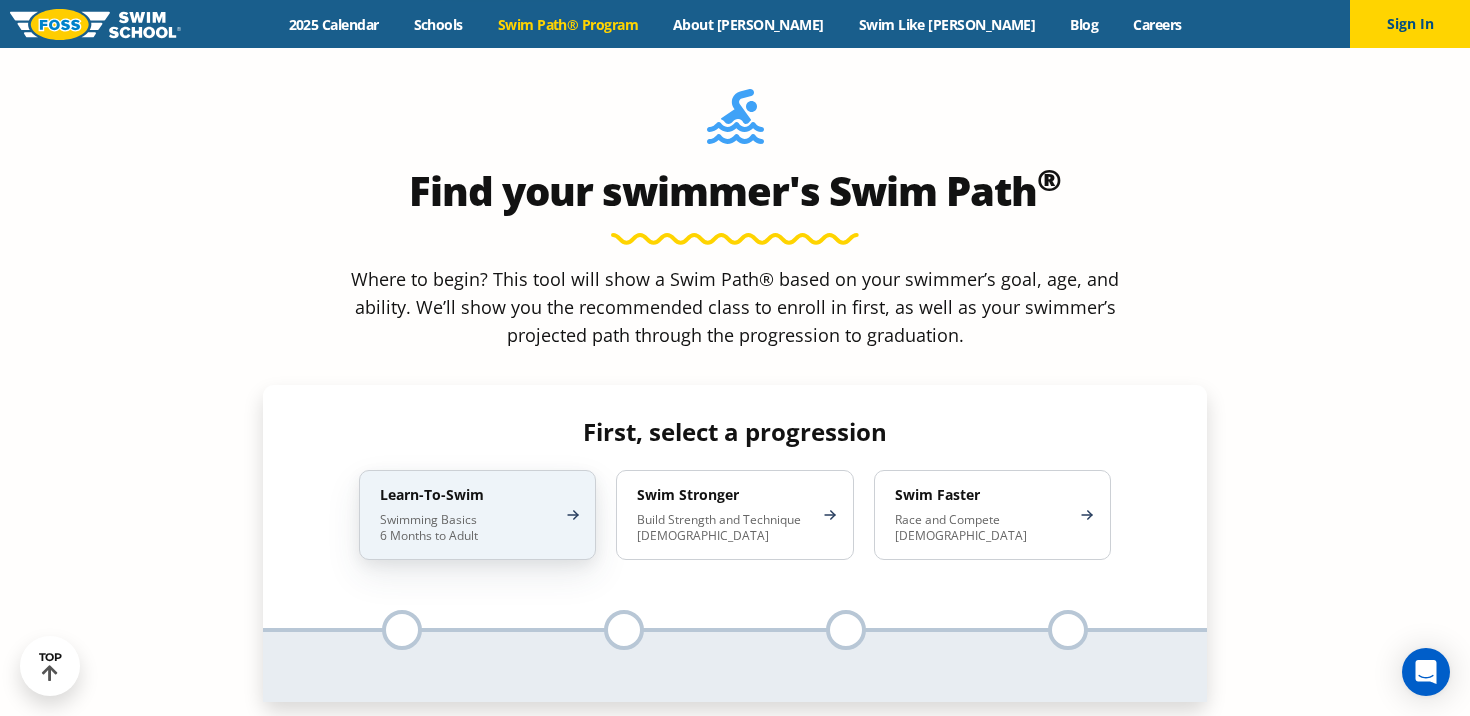 click on "Swimming Basics 6 Months to Adult" at bounding box center (467, 528) 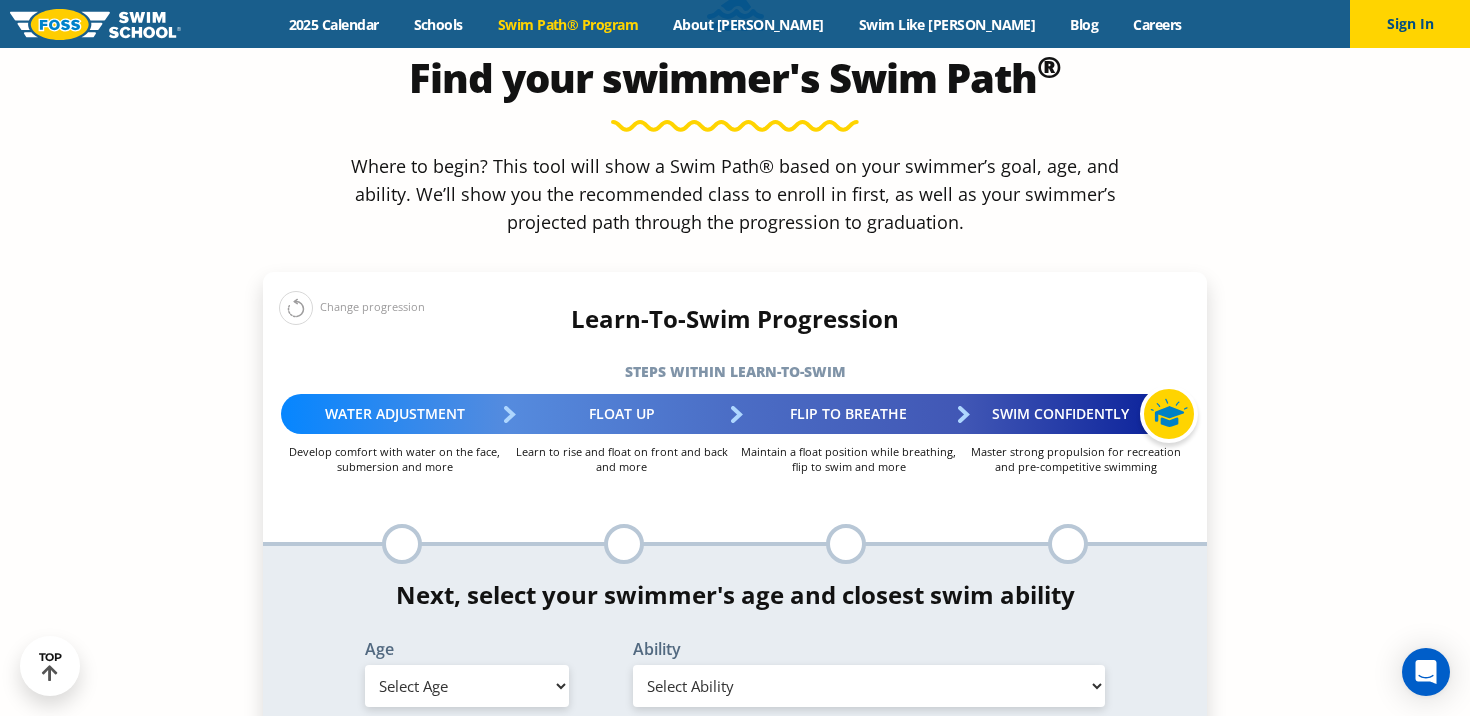 scroll, scrollTop: 1876, scrollLeft: 0, axis: vertical 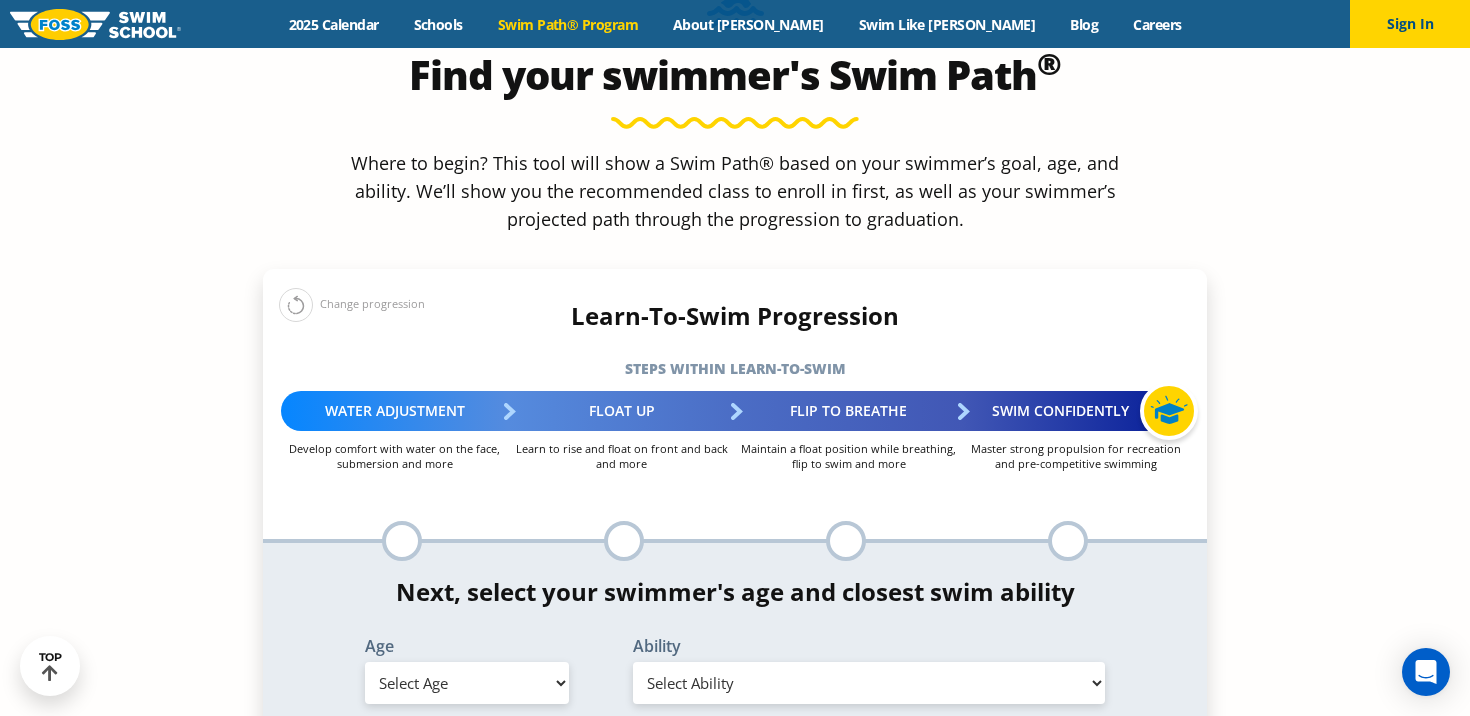 click on "Select Age 6 months - 1 year 1 year 2 years 3 years 4 years 5 years 6 years 7 years 8 years 9 years 10 years  11 years  12 years  13 years  14 years  15 years  16 years  17 years  Adult (18 years +)" at bounding box center [467, 683] 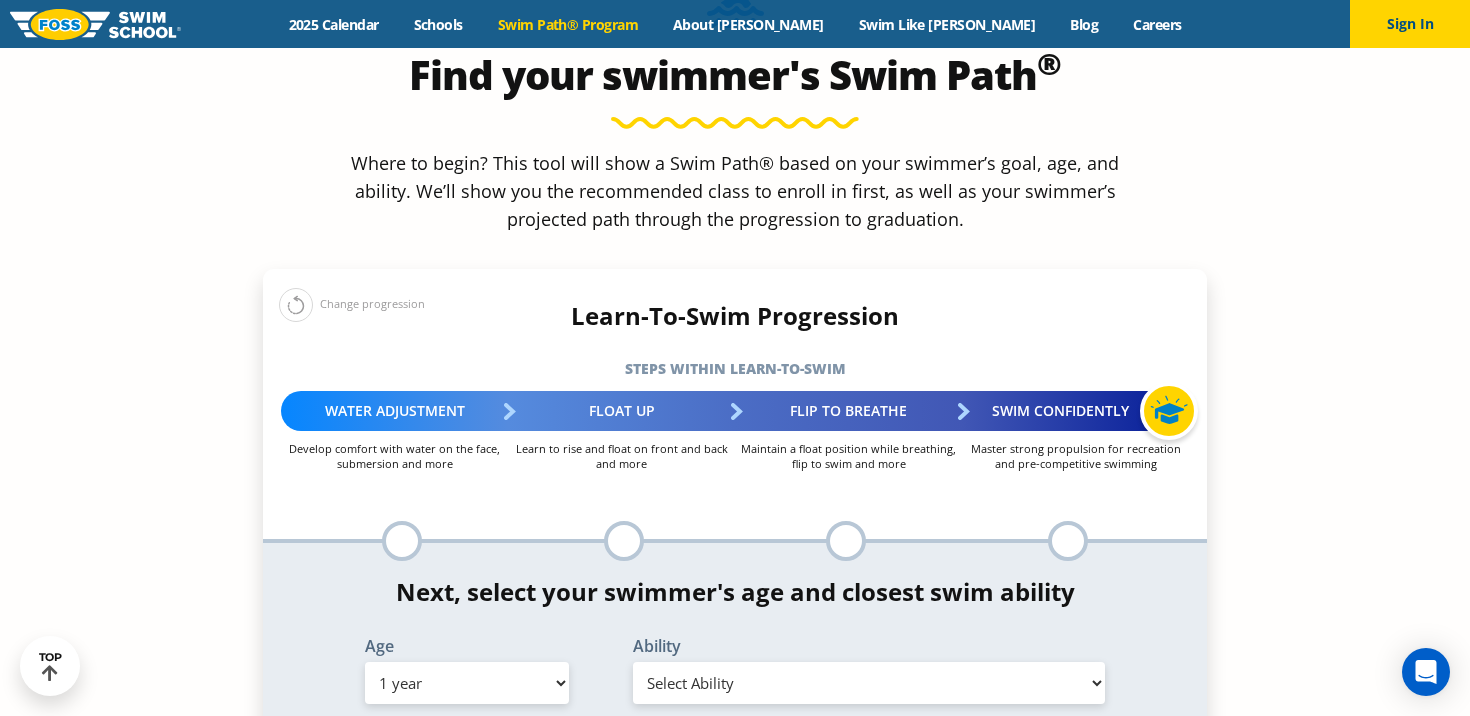 click on "Select Ability First in-water experience Comfortable with water poured over their head, but not eyes and ears Comfortable with water poured over face, eyes, and ears, and with ears in water while on back I would be comfortable if my child fell in the water and confident they could get back to the edge if an adult was nearby to assist" at bounding box center [869, 683] 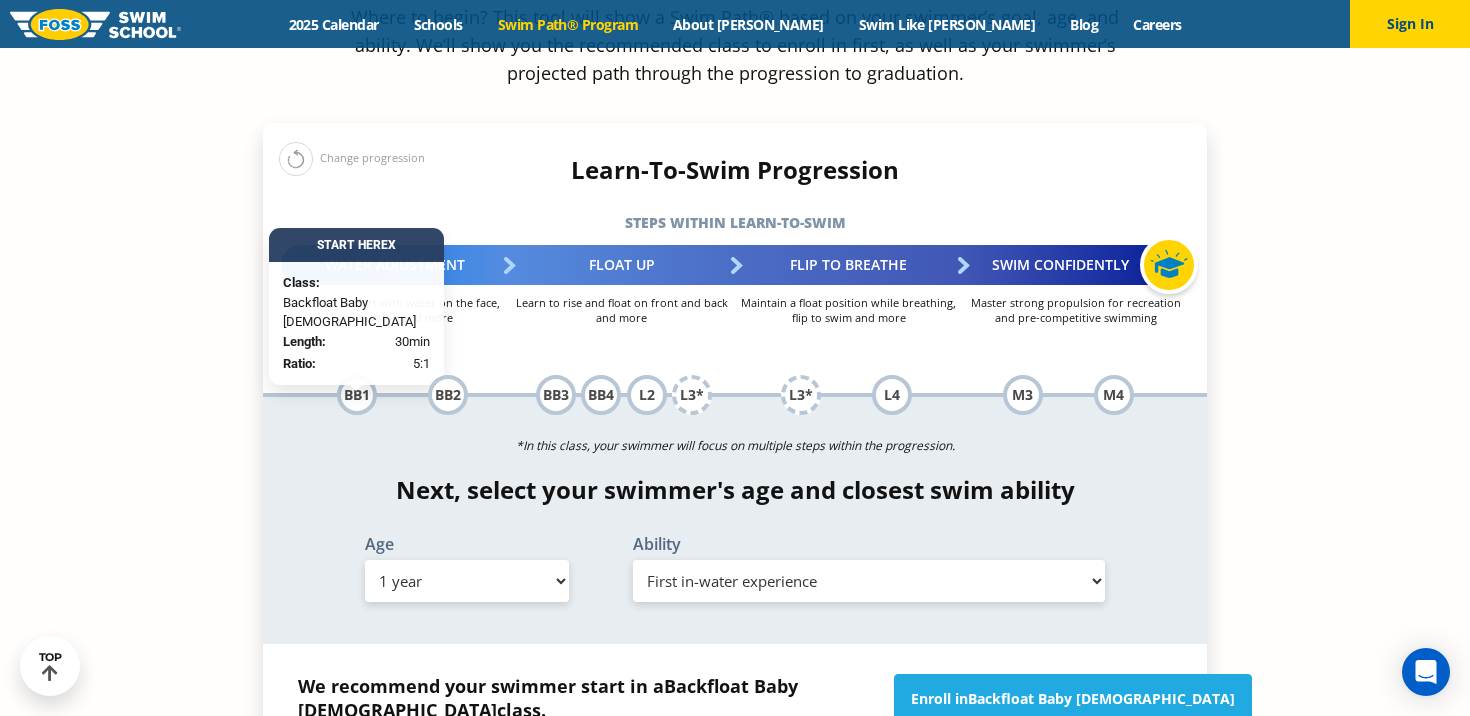 scroll, scrollTop: 2021, scrollLeft: 0, axis: vertical 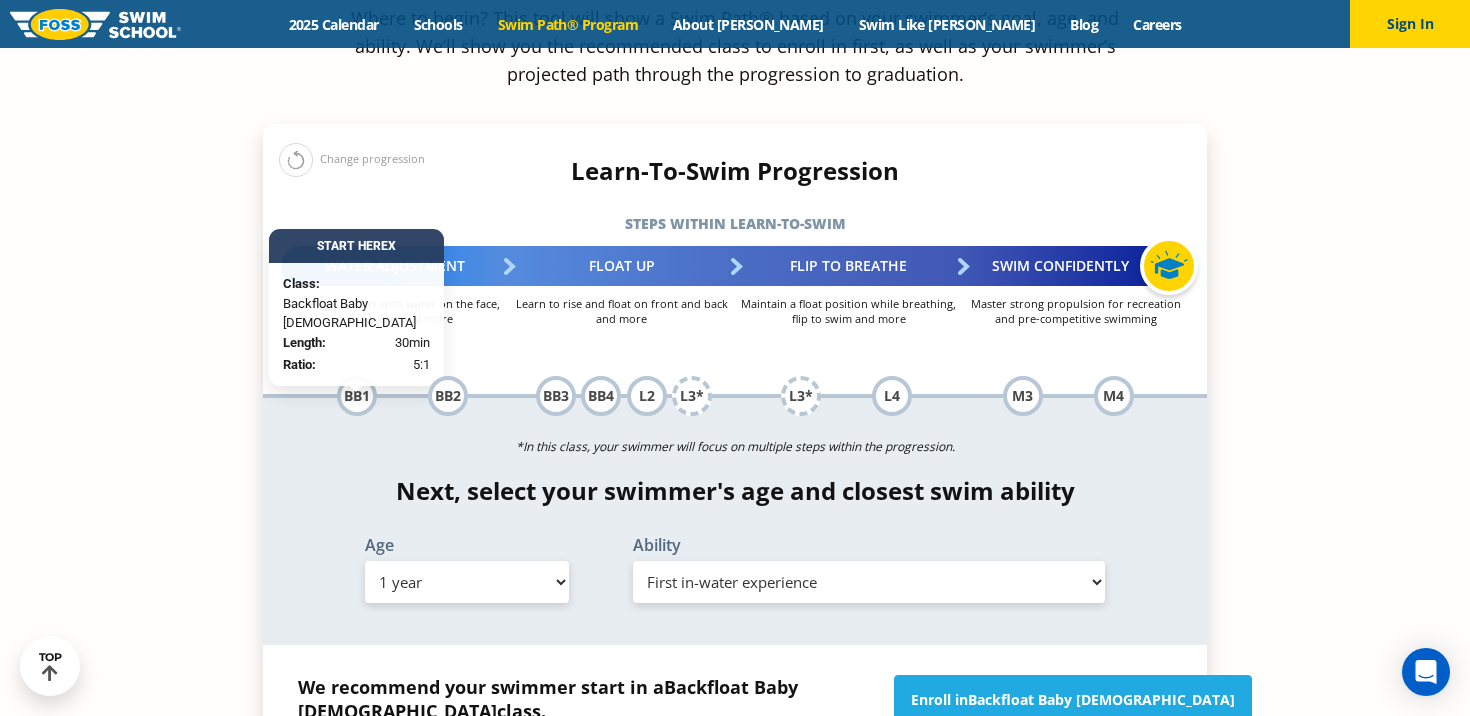 click on "Select Ability First in-water experience Comfortable with water poured over their head, but not eyes and ears Comfortable with water poured over face, eyes, and ears, and with ears in water while on back I would be comfortable if my child fell in the water and confident they could get back to the edge if an adult was nearby to assist" at bounding box center (869, 582) 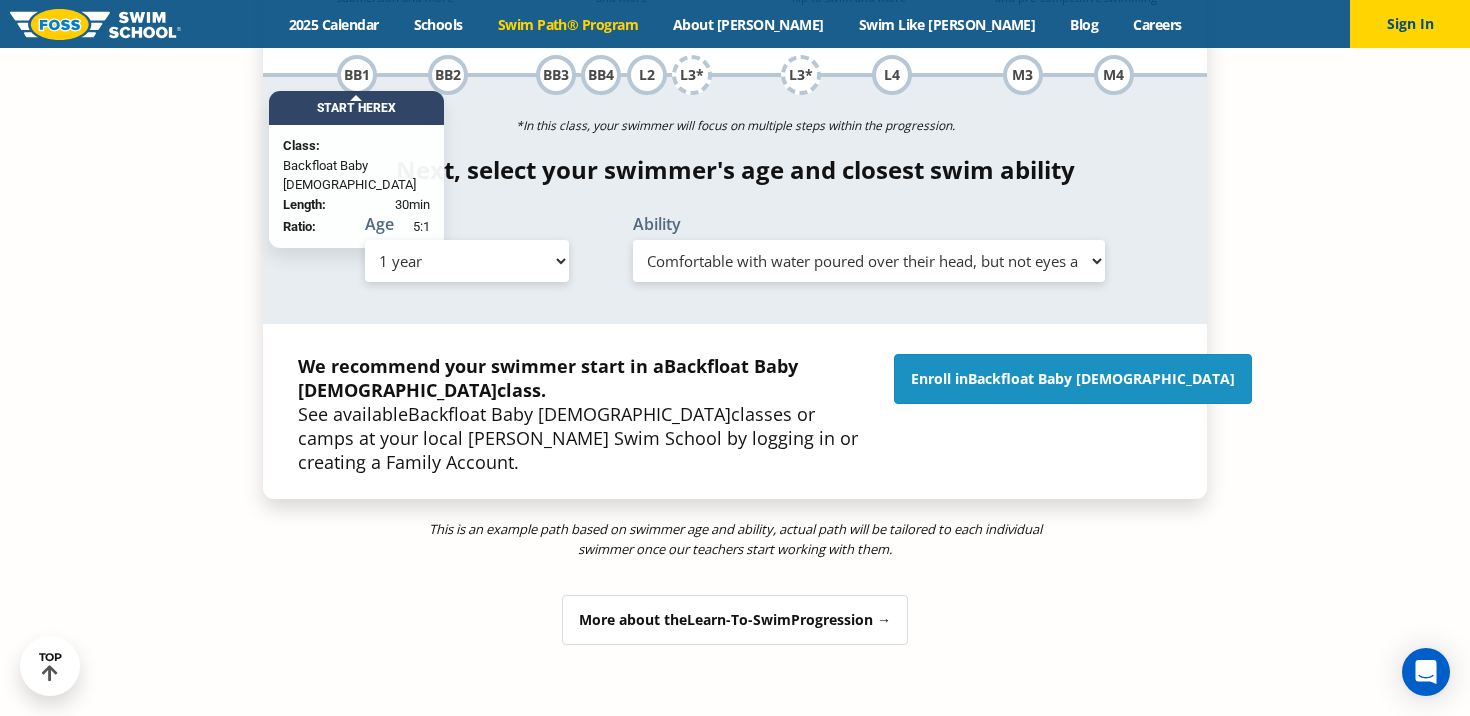 scroll, scrollTop: 2257, scrollLeft: 0, axis: vertical 